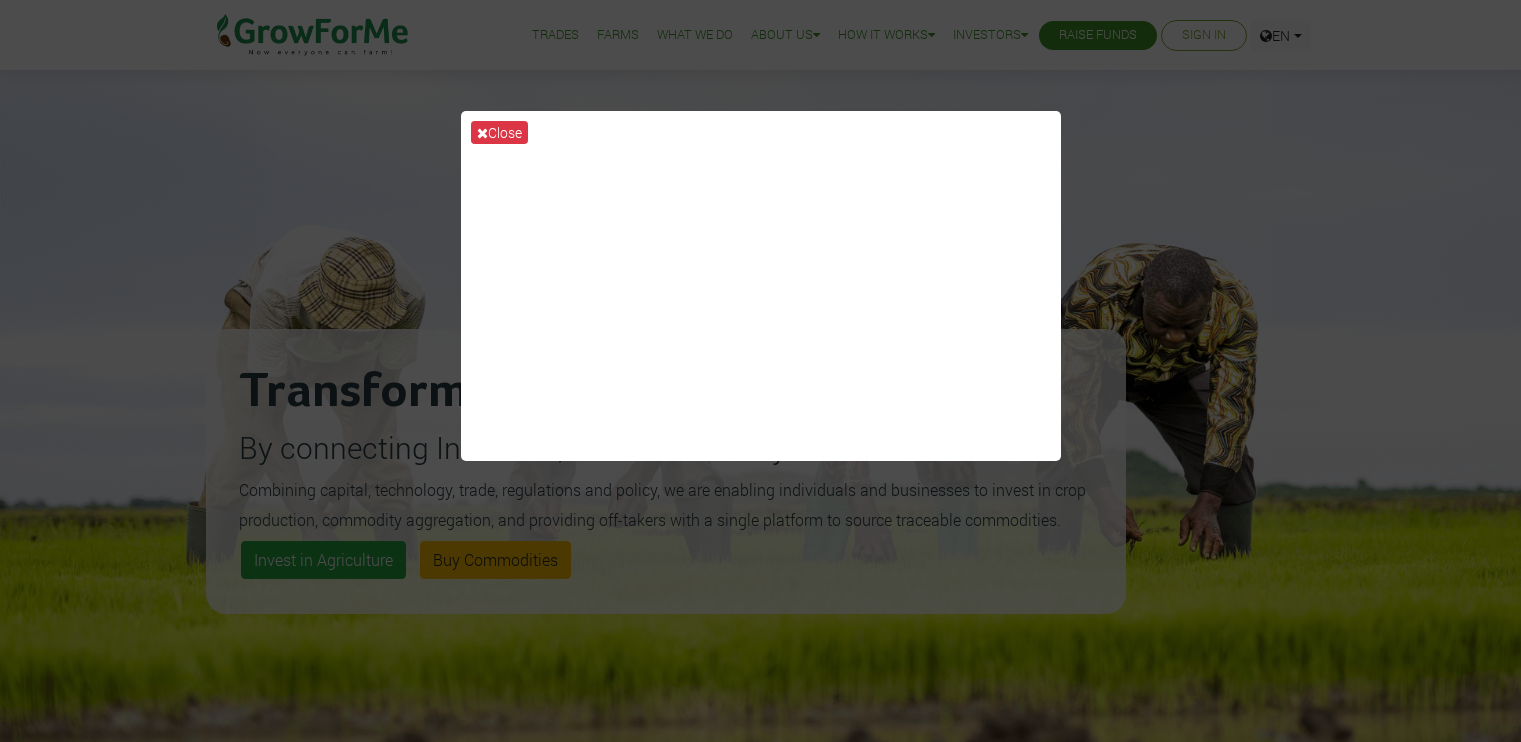 scroll, scrollTop: 0, scrollLeft: 0, axis: both 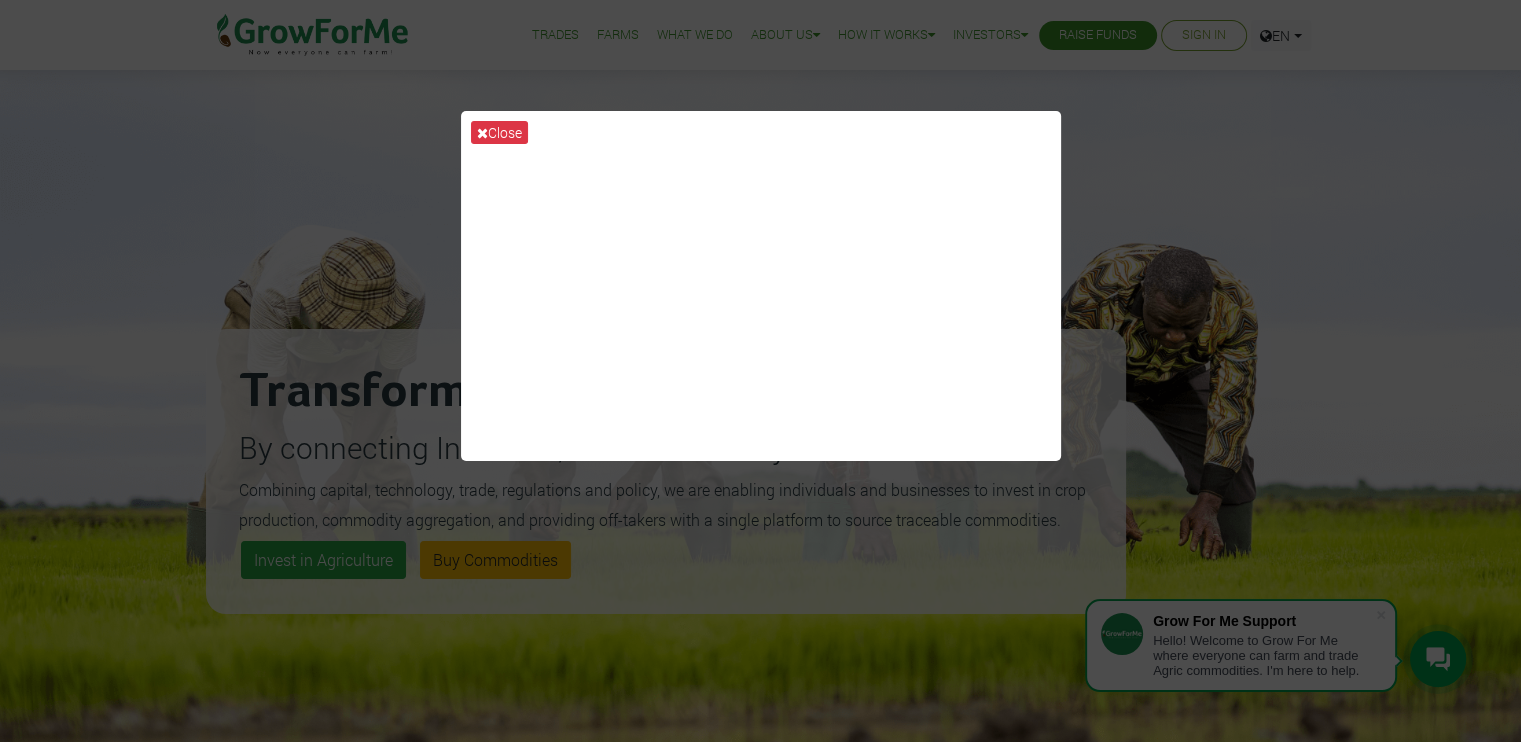 click on "Close" at bounding box center [760, 371] 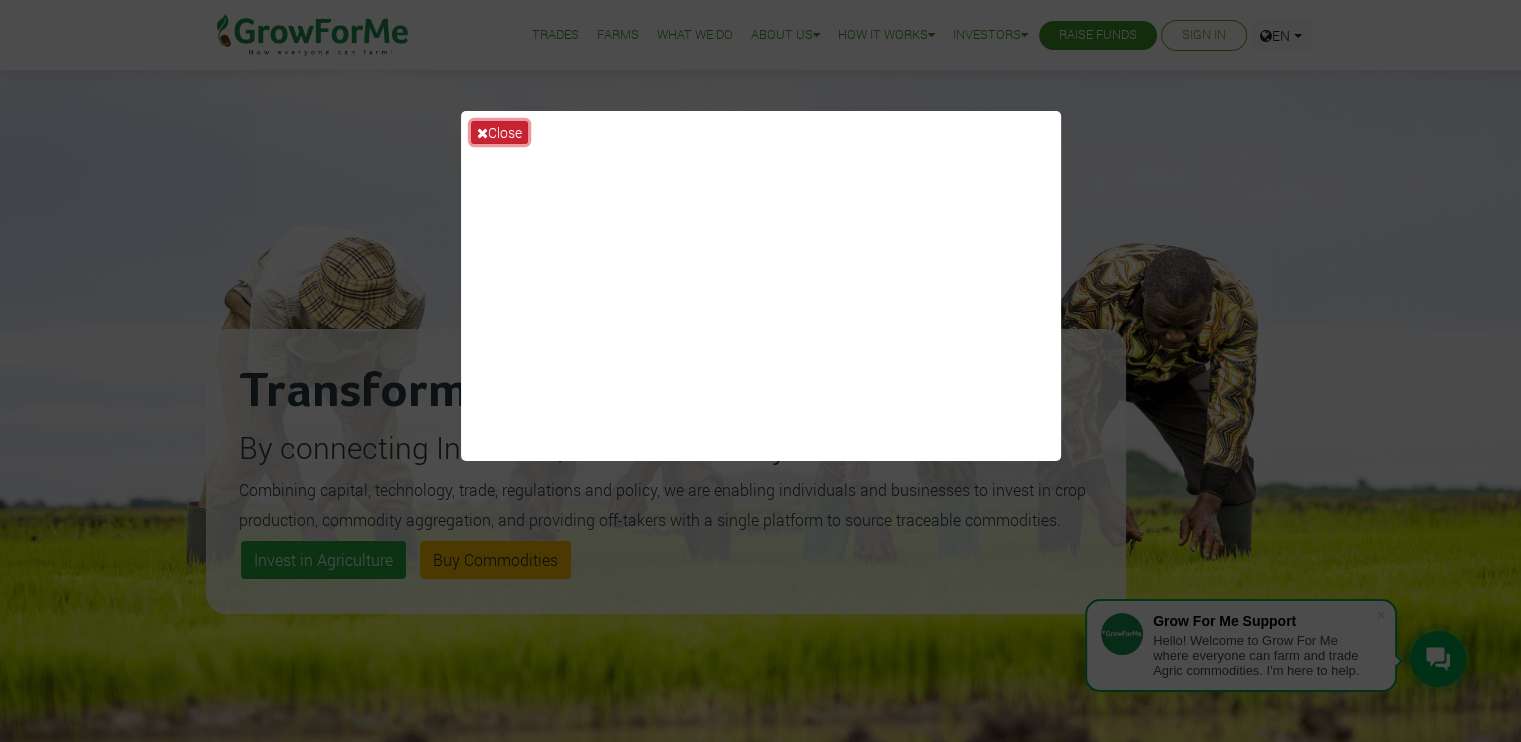 click on "Close" at bounding box center [499, 132] 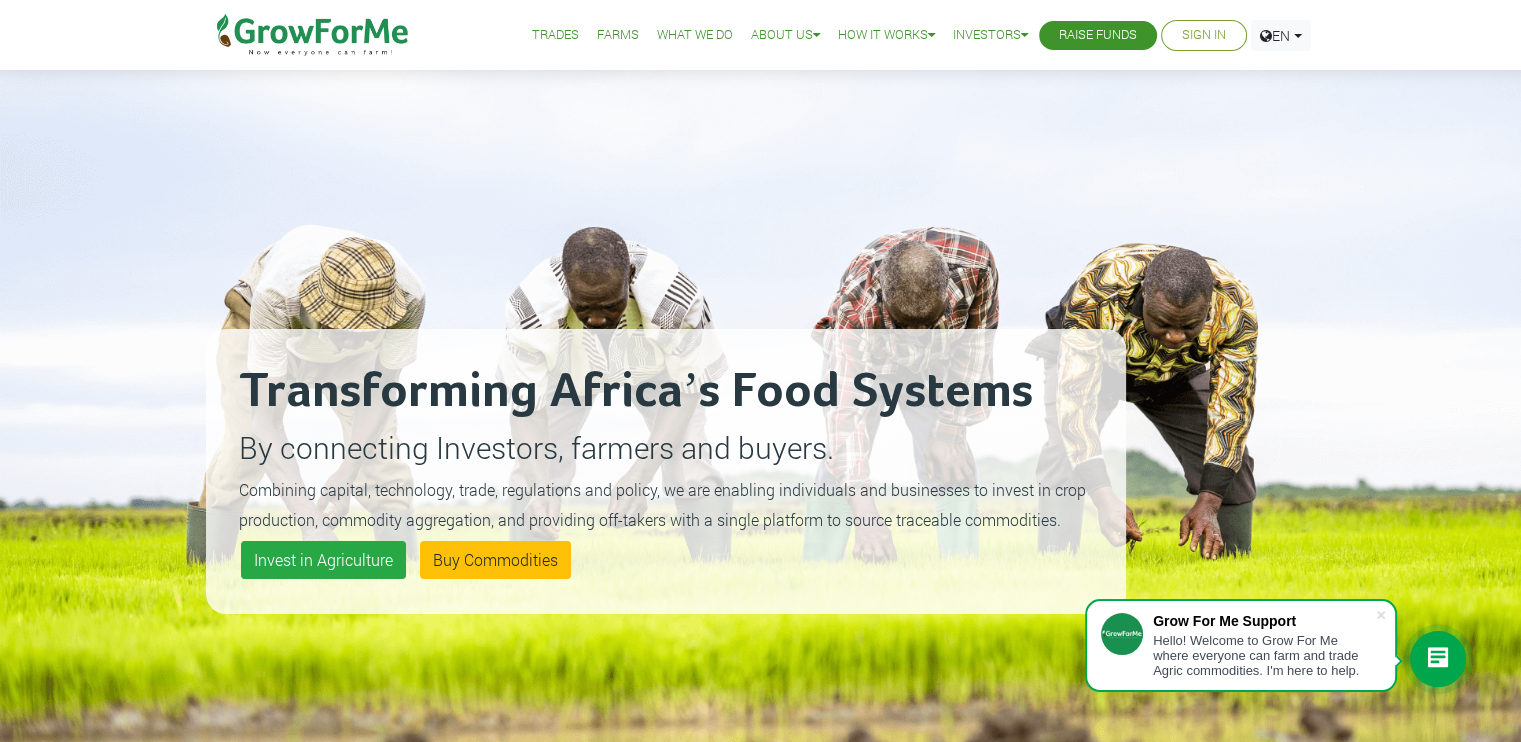 click on "Sign In" at bounding box center [1204, 35] 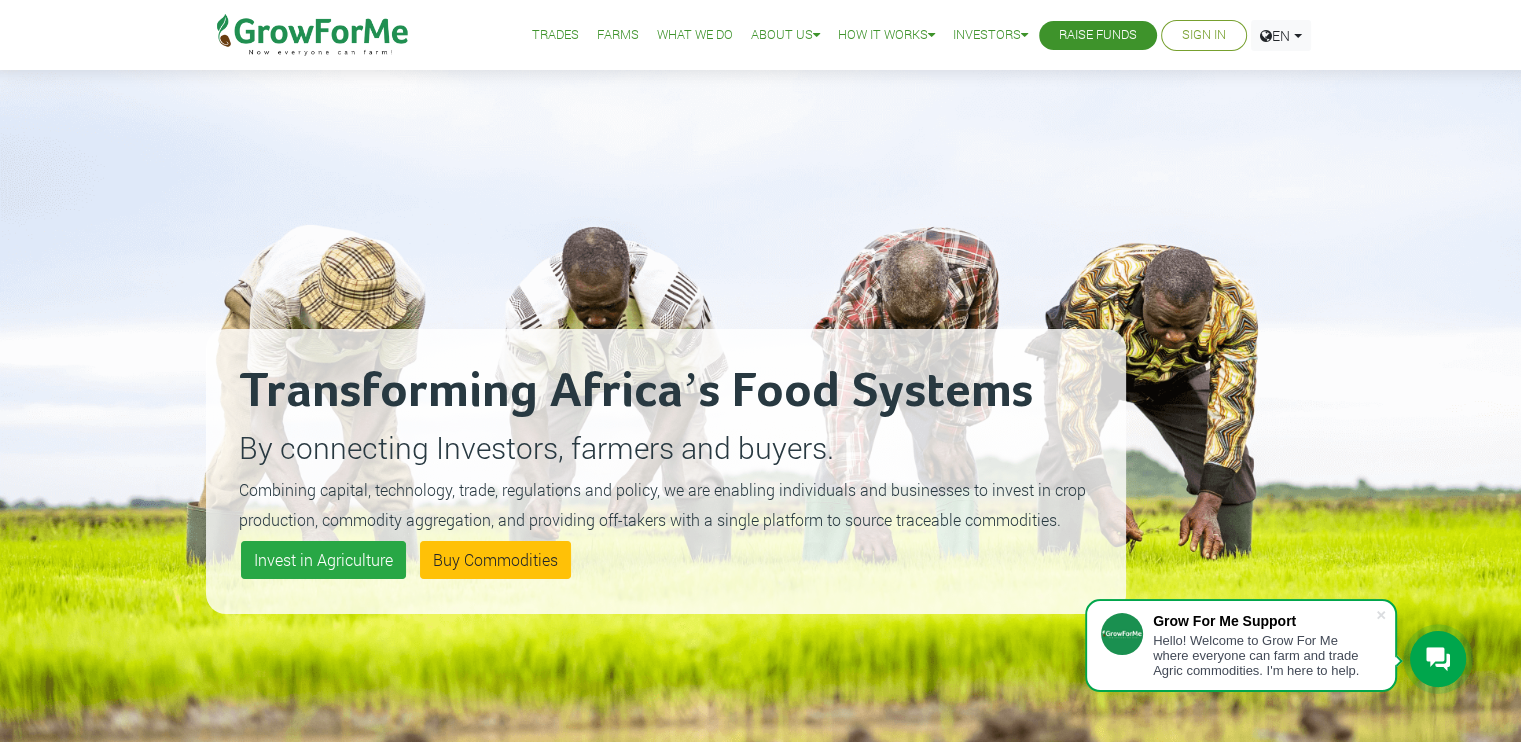 click on "Sign In" at bounding box center (1204, 35) 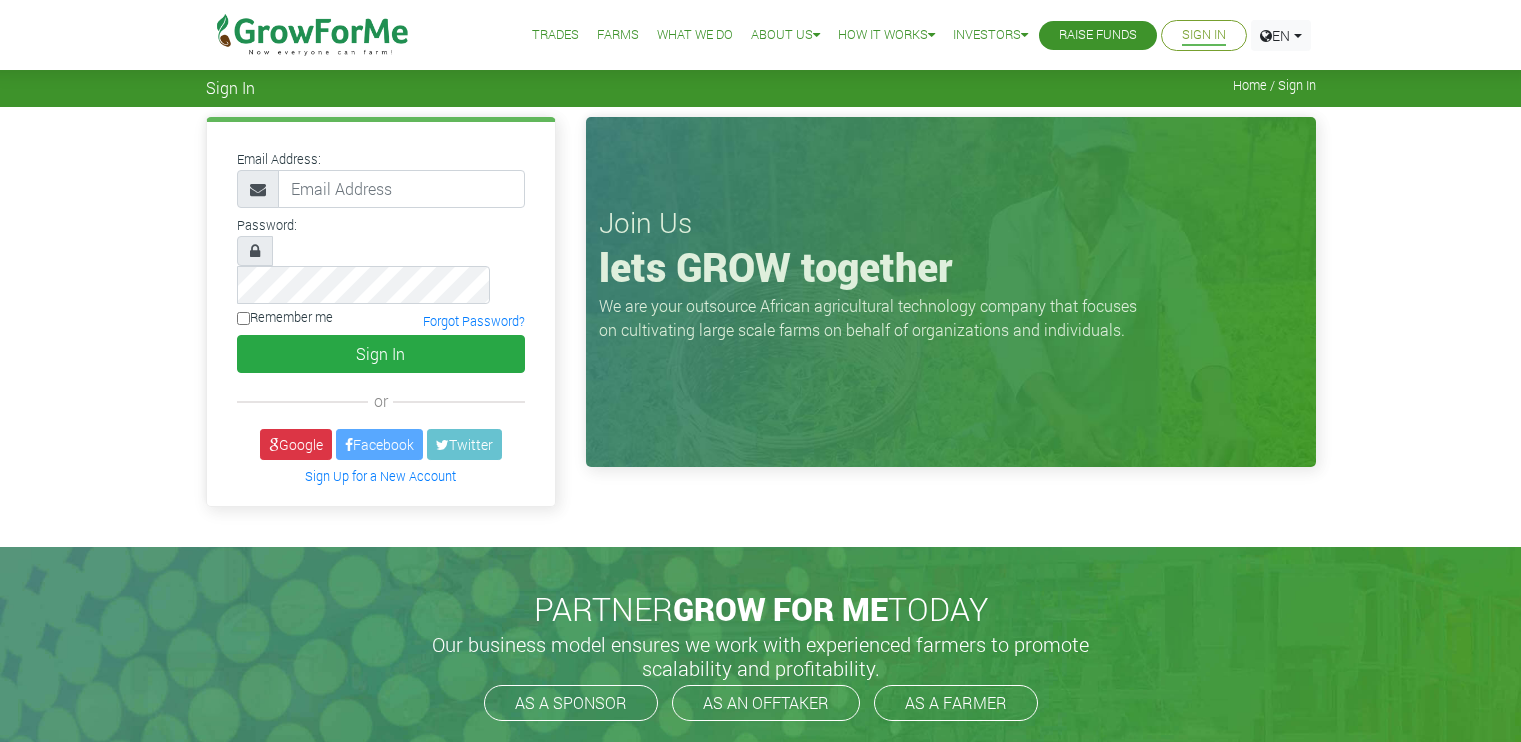 scroll, scrollTop: 0, scrollLeft: 0, axis: both 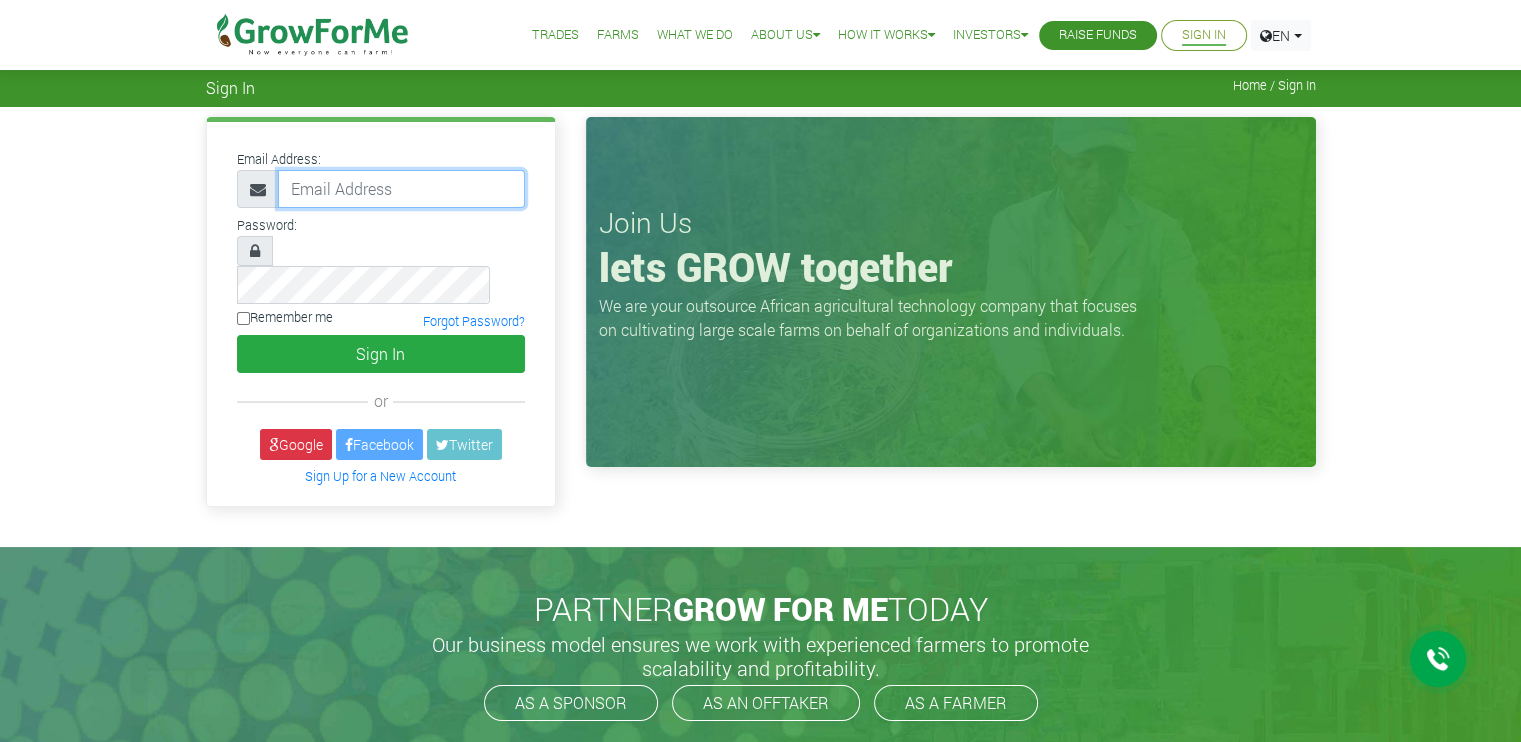 type on "[USERNAME]@example.com" 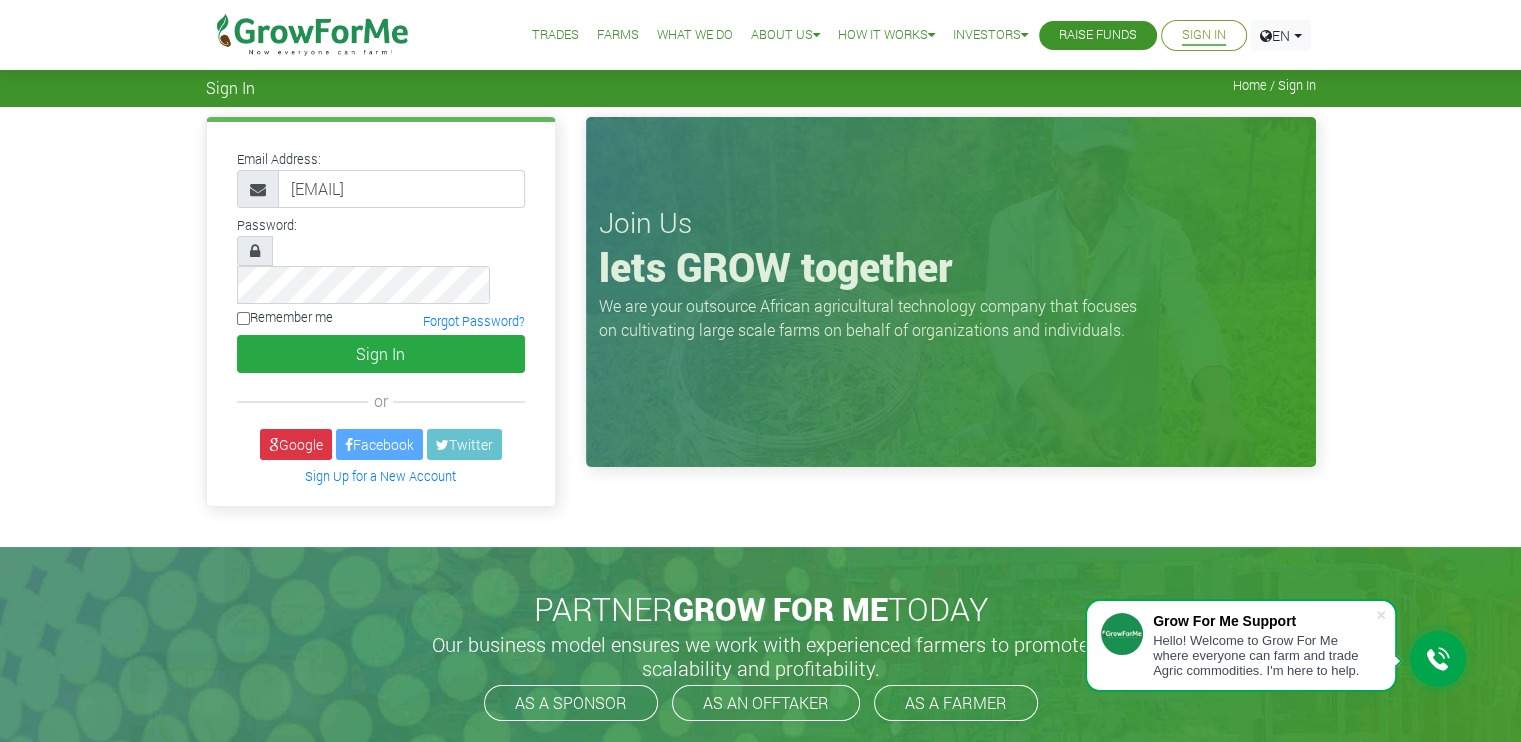 click on "Email Address:
jeffosafofrimpong@gmail.com
Password:
Remember me" at bounding box center (381, 314) 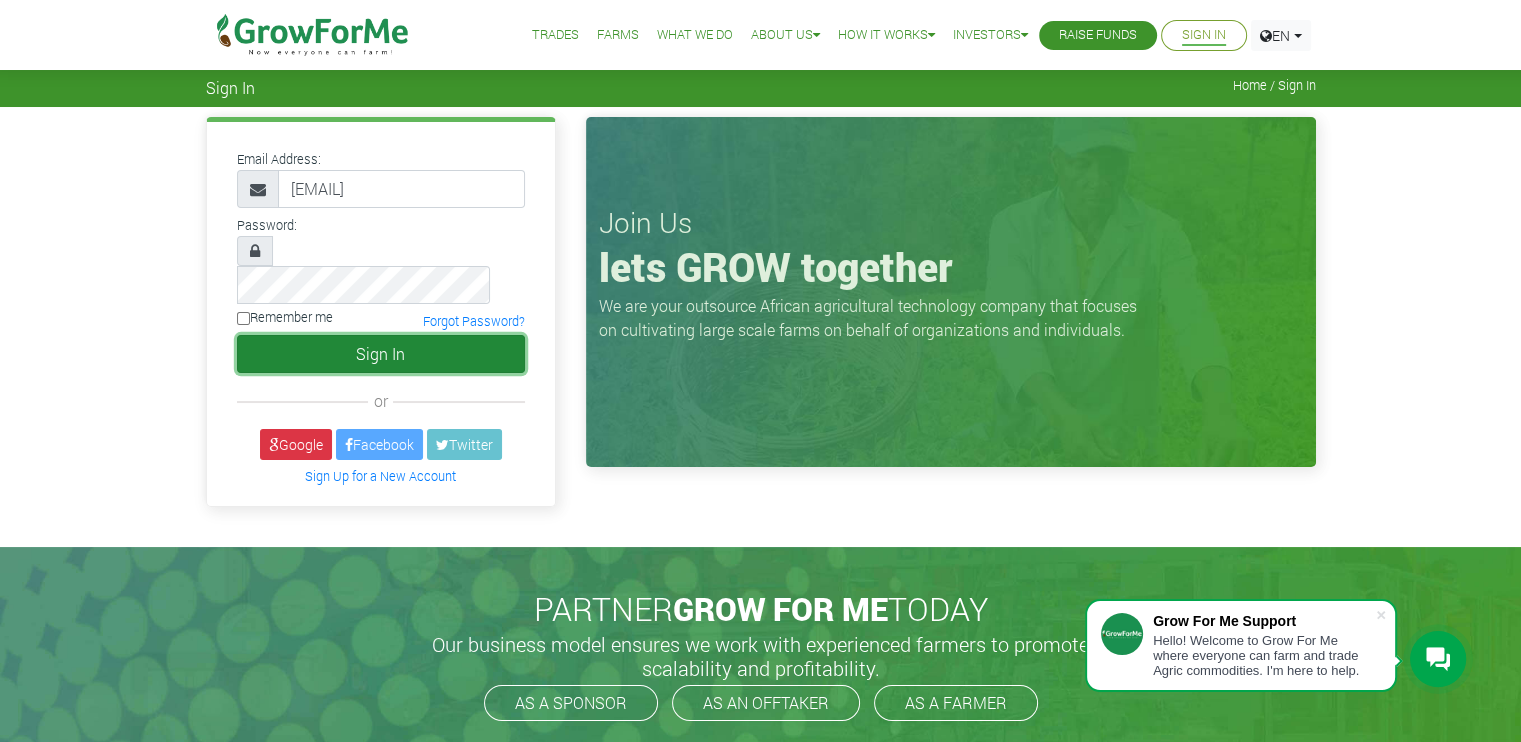 click on "Sign In" at bounding box center (381, 354) 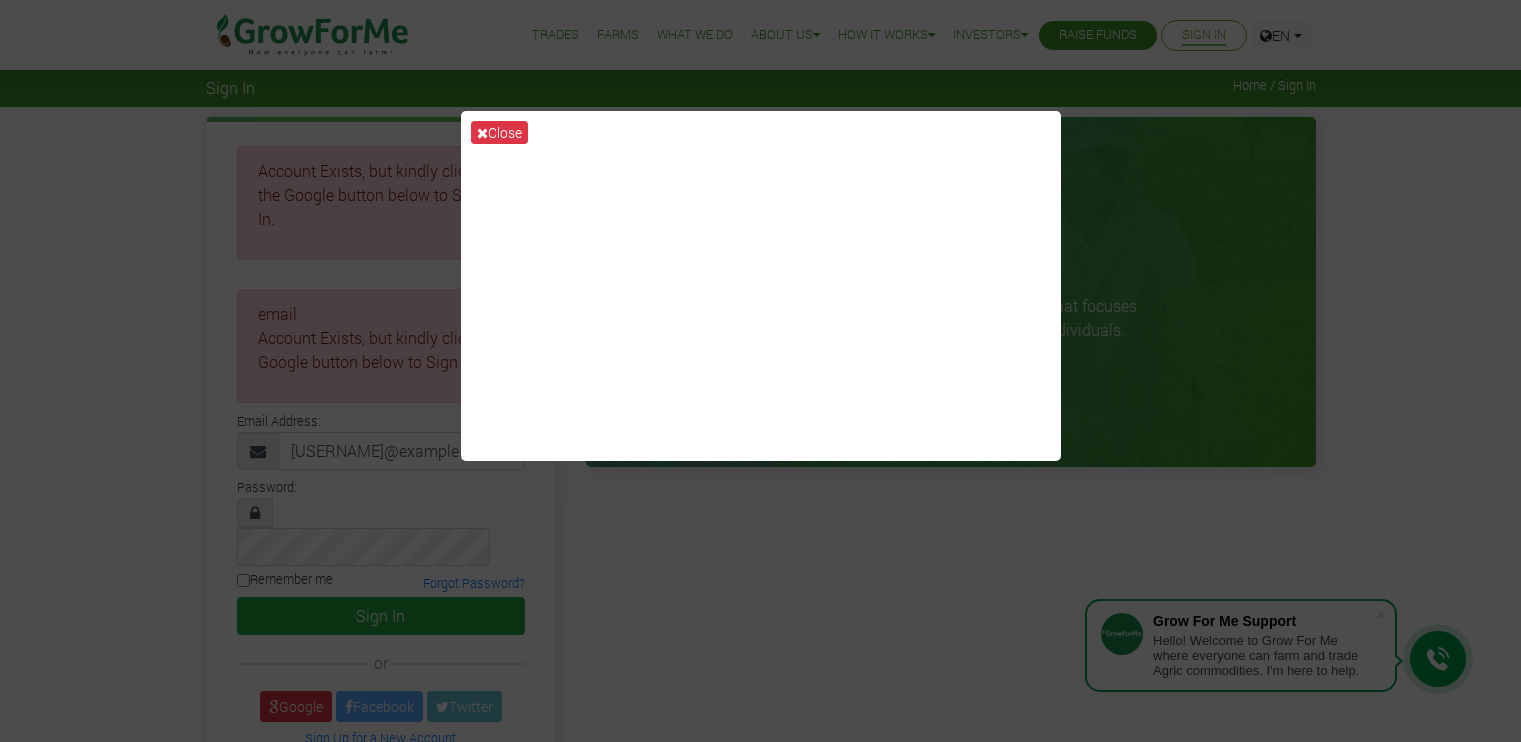 scroll, scrollTop: 0, scrollLeft: 0, axis: both 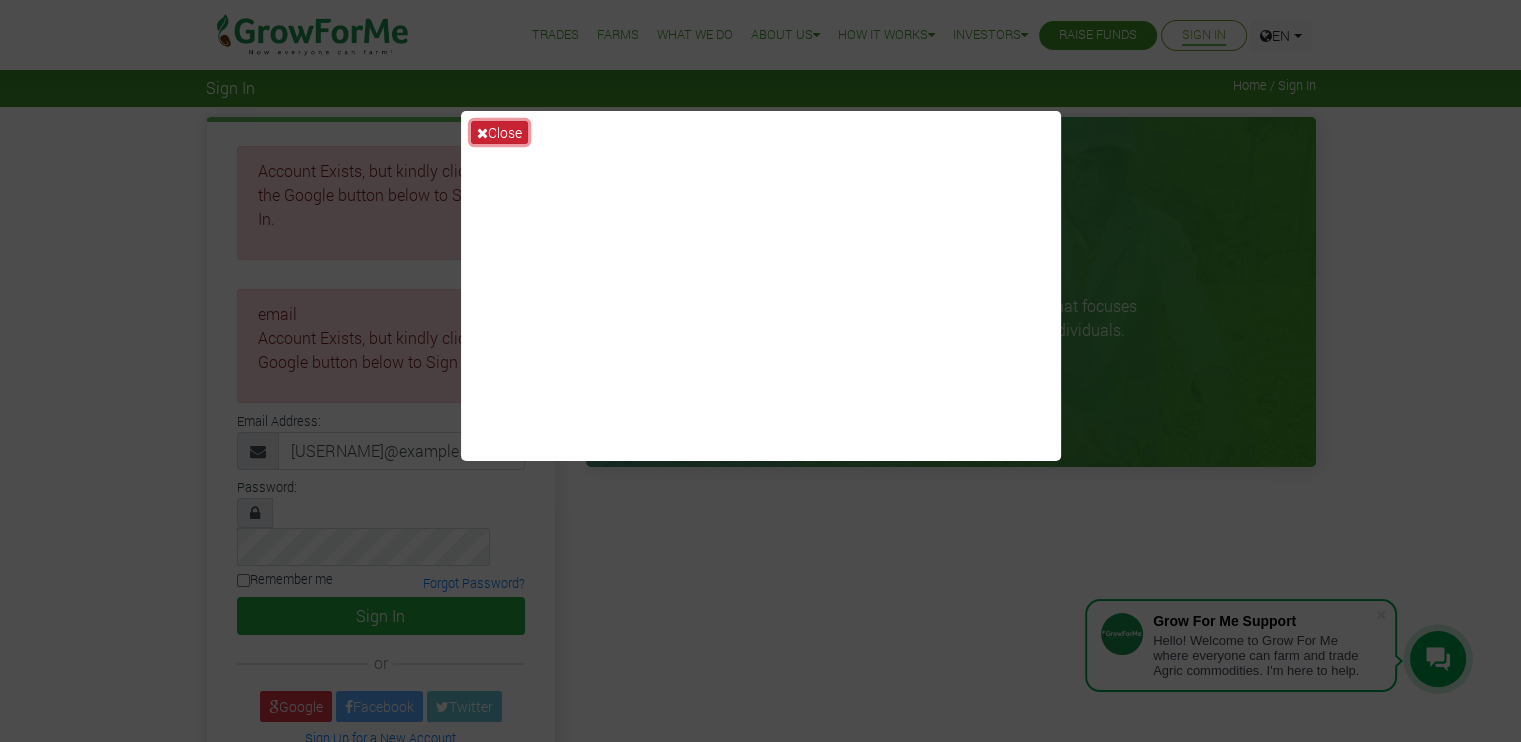 click on "Close" at bounding box center (499, 132) 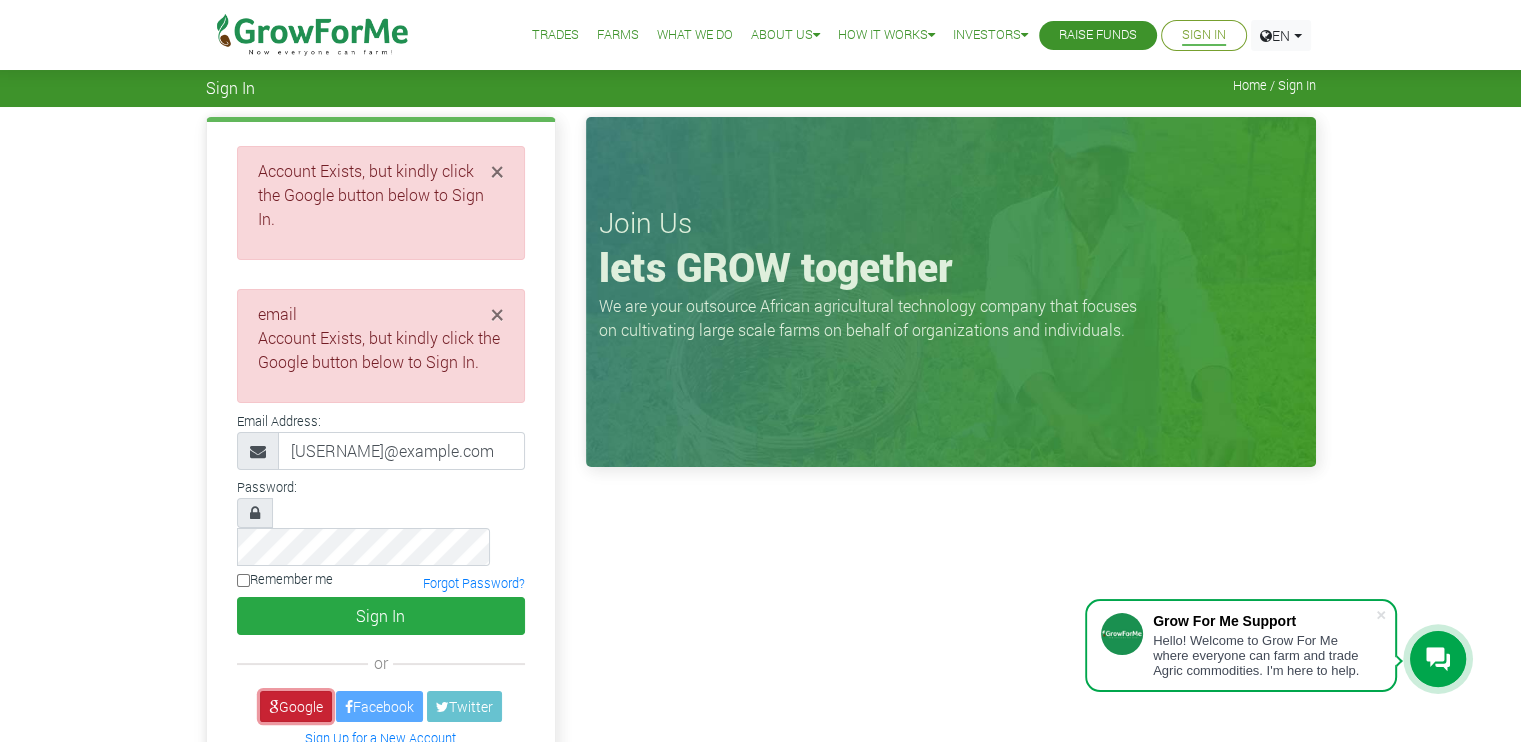 click on "Google" at bounding box center (296, 706) 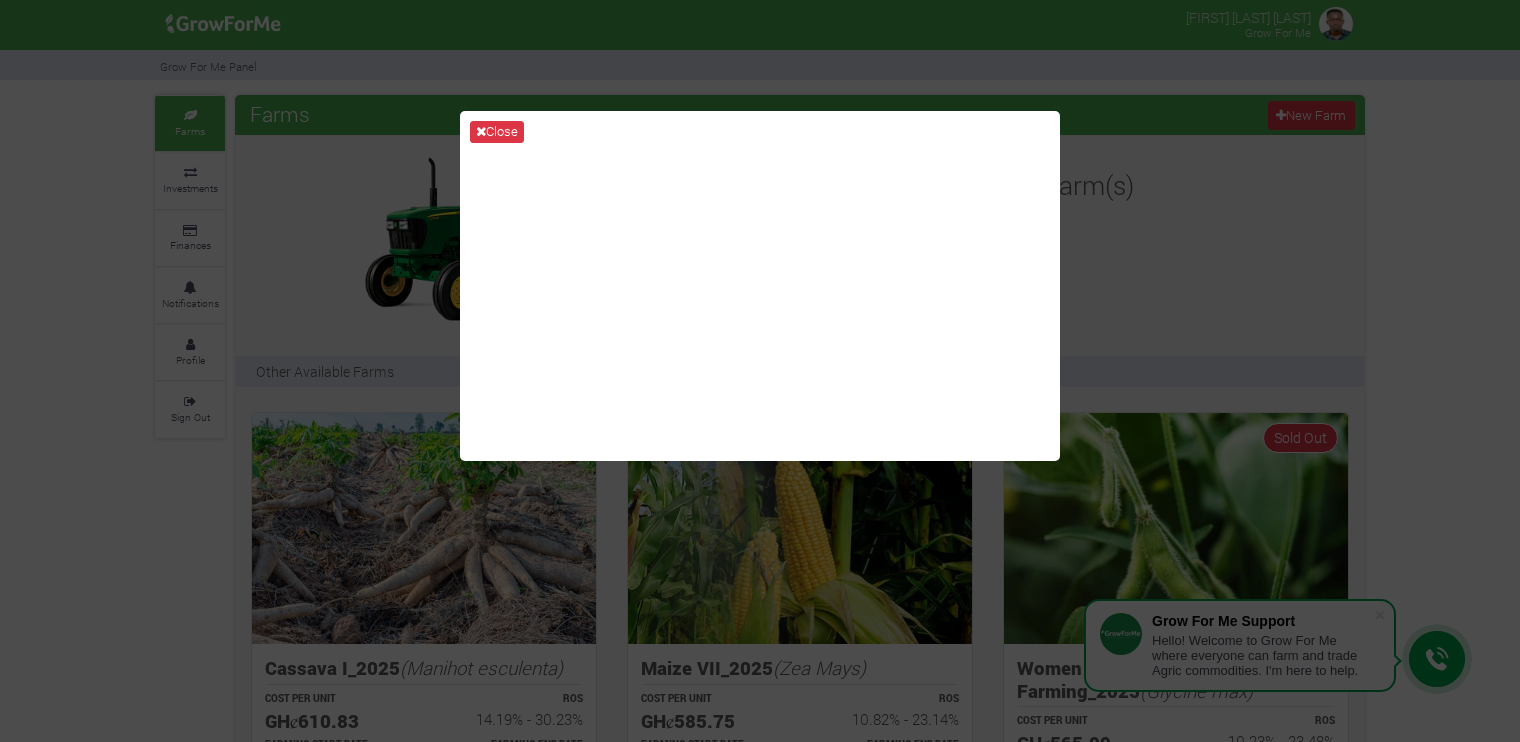 scroll, scrollTop: 0, scrollLeft: 0, axis: both 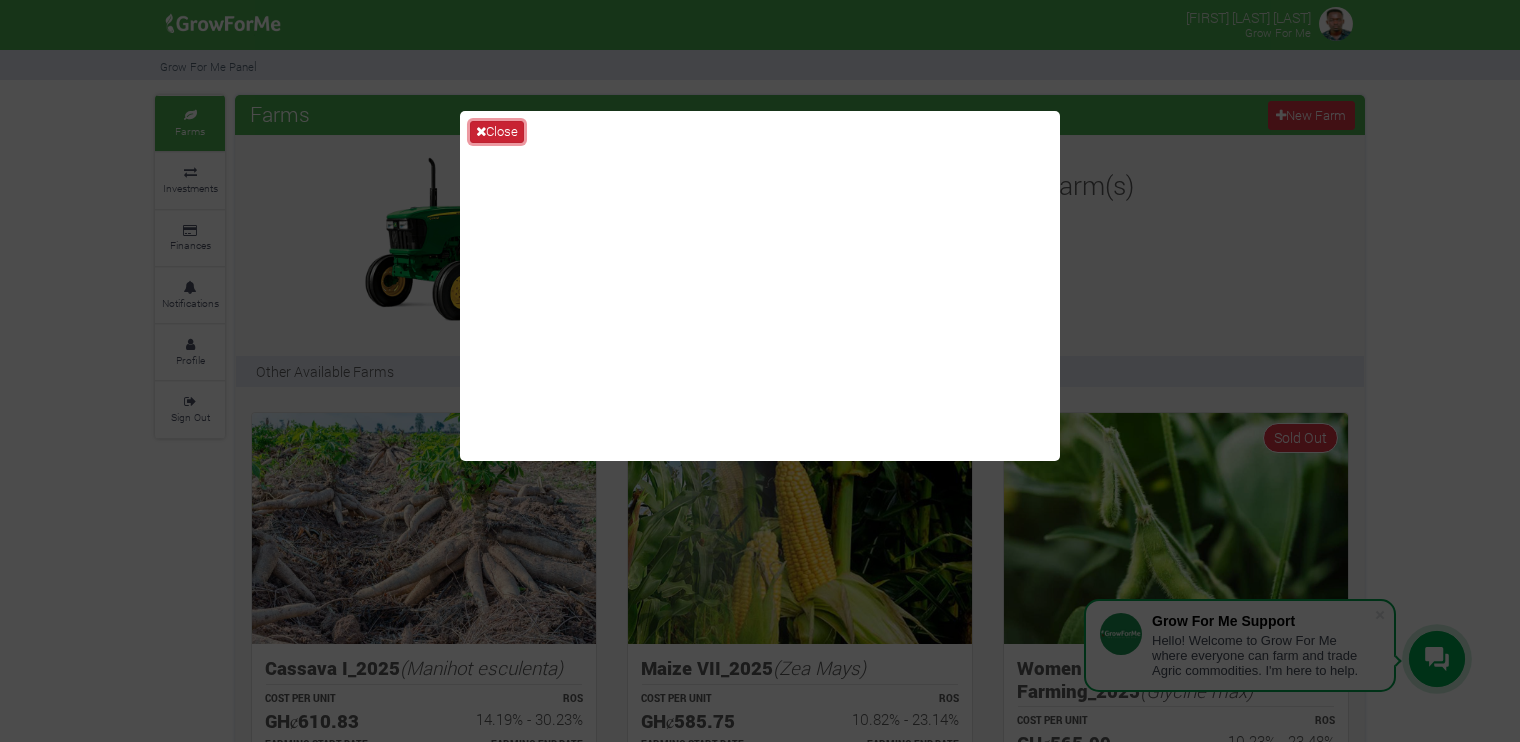 click on "Close" at bounding box center [497, 132] 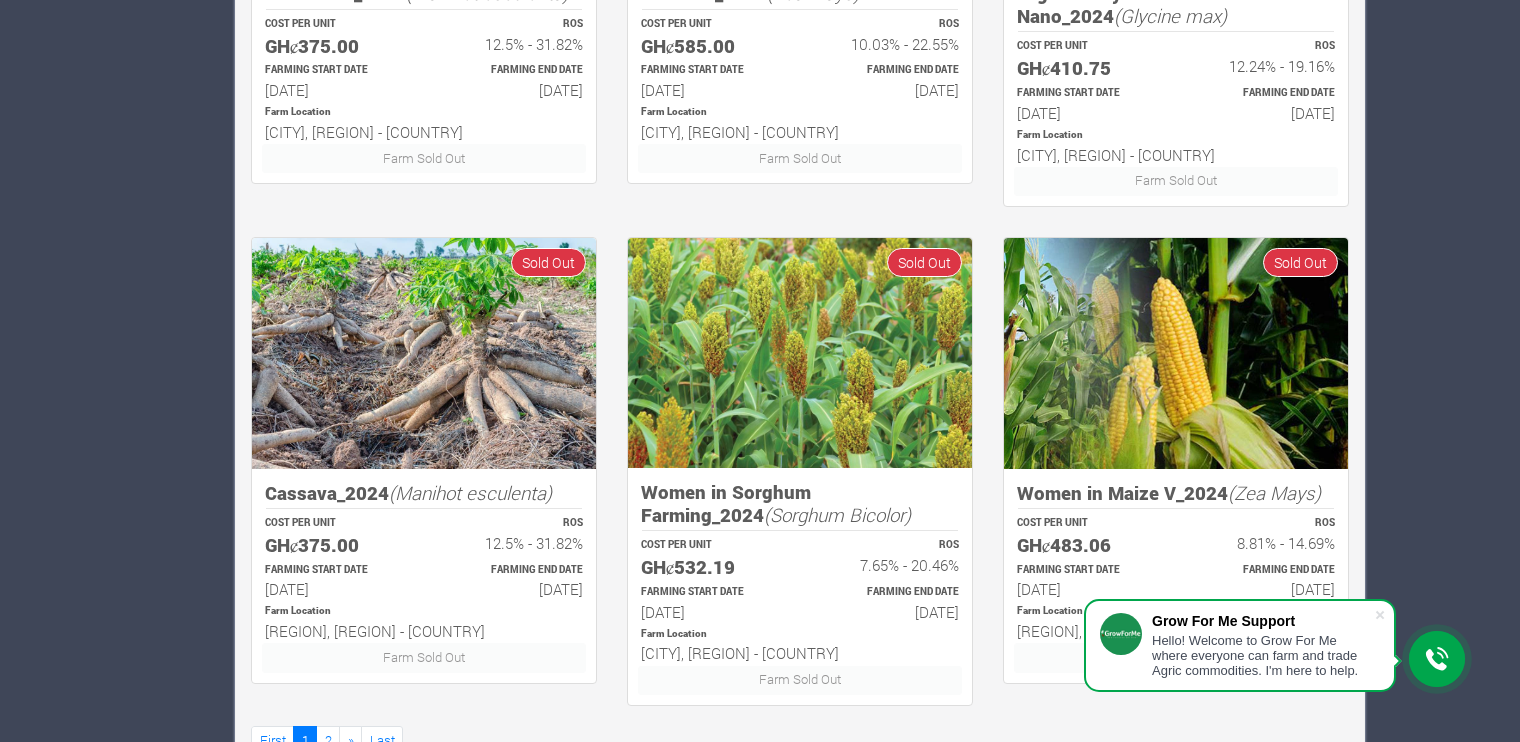 scroll, scrollTop: 1229, scrollLeft: 0, axis: vertical 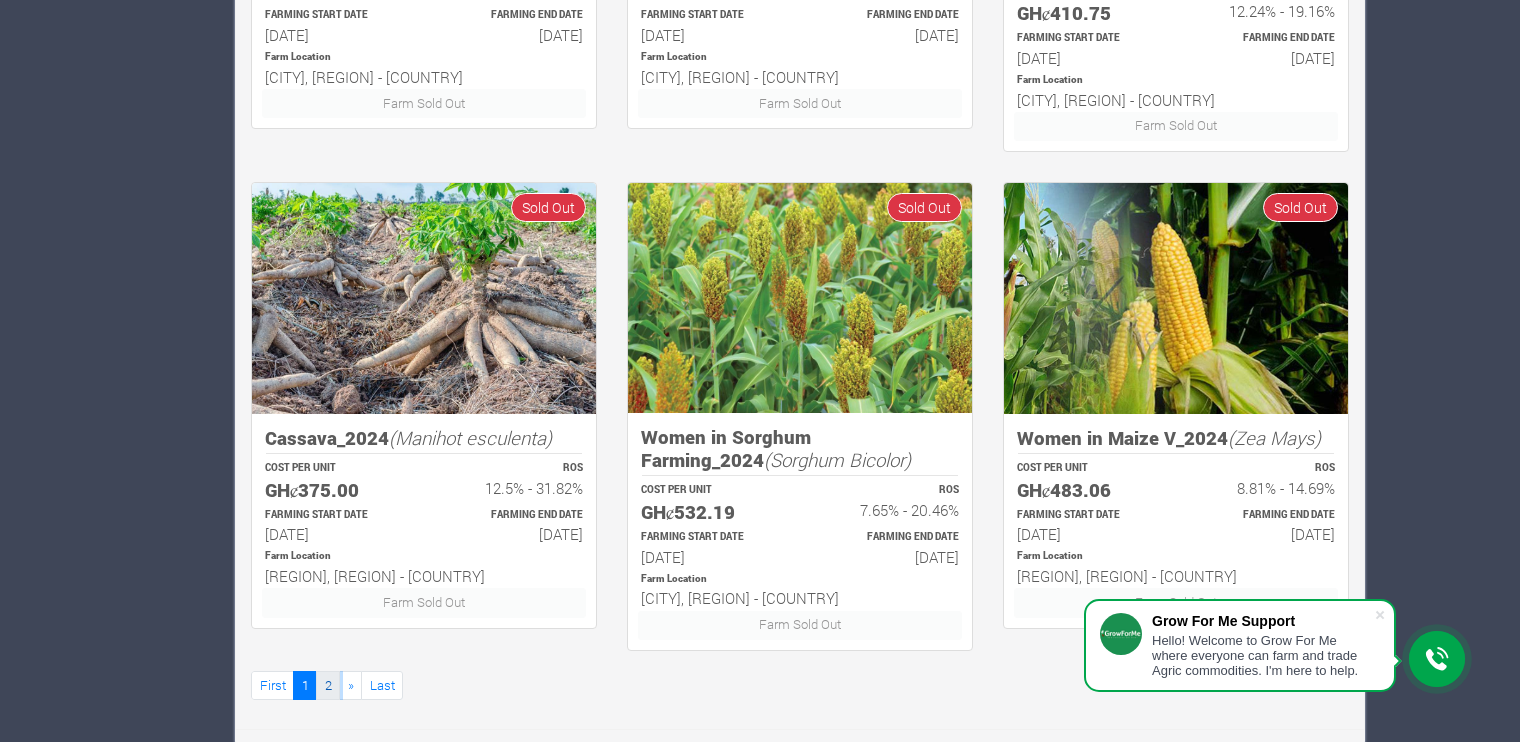 click on "2" at bounding box center [328, 685] 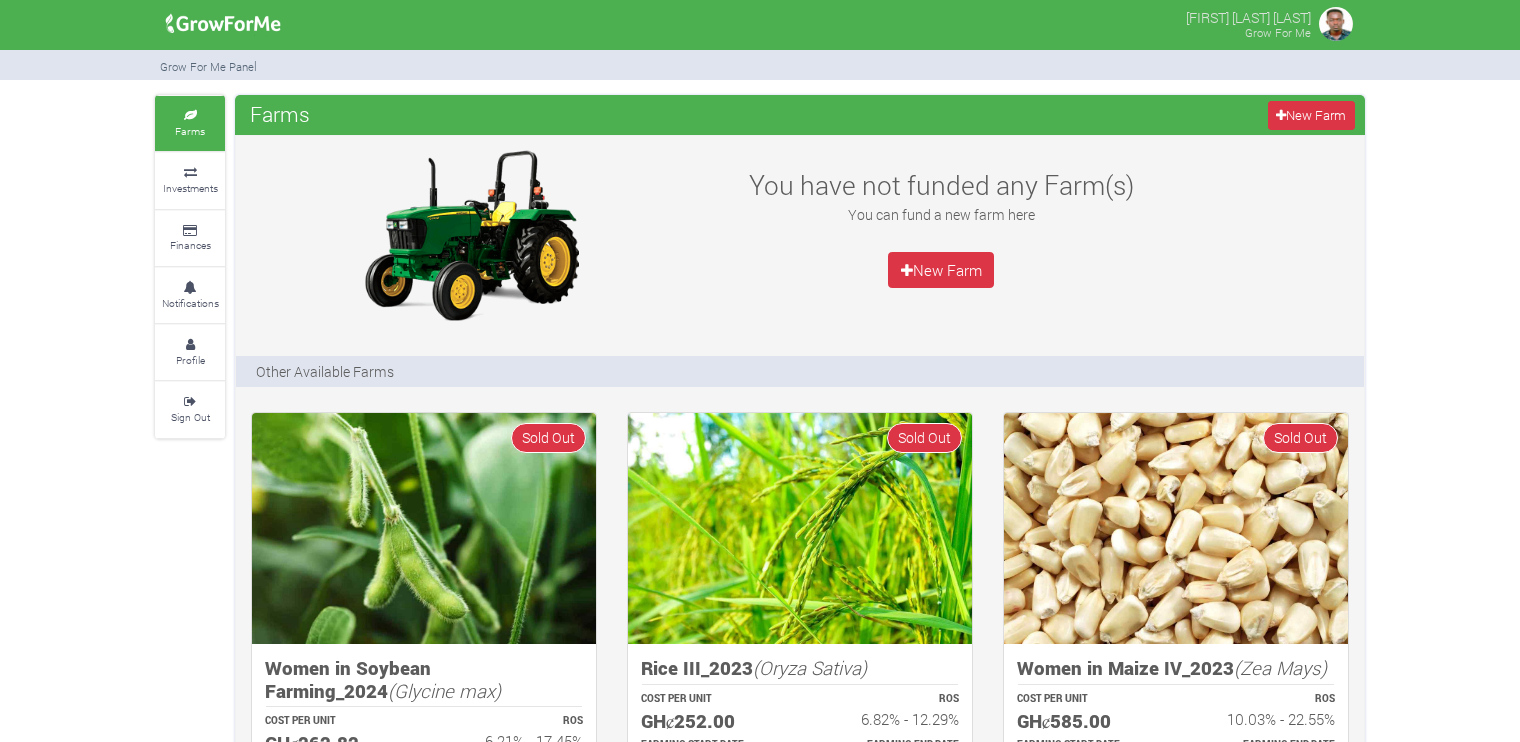 scroll, scrollTop: 0, scrollLeft: 0, axis: both 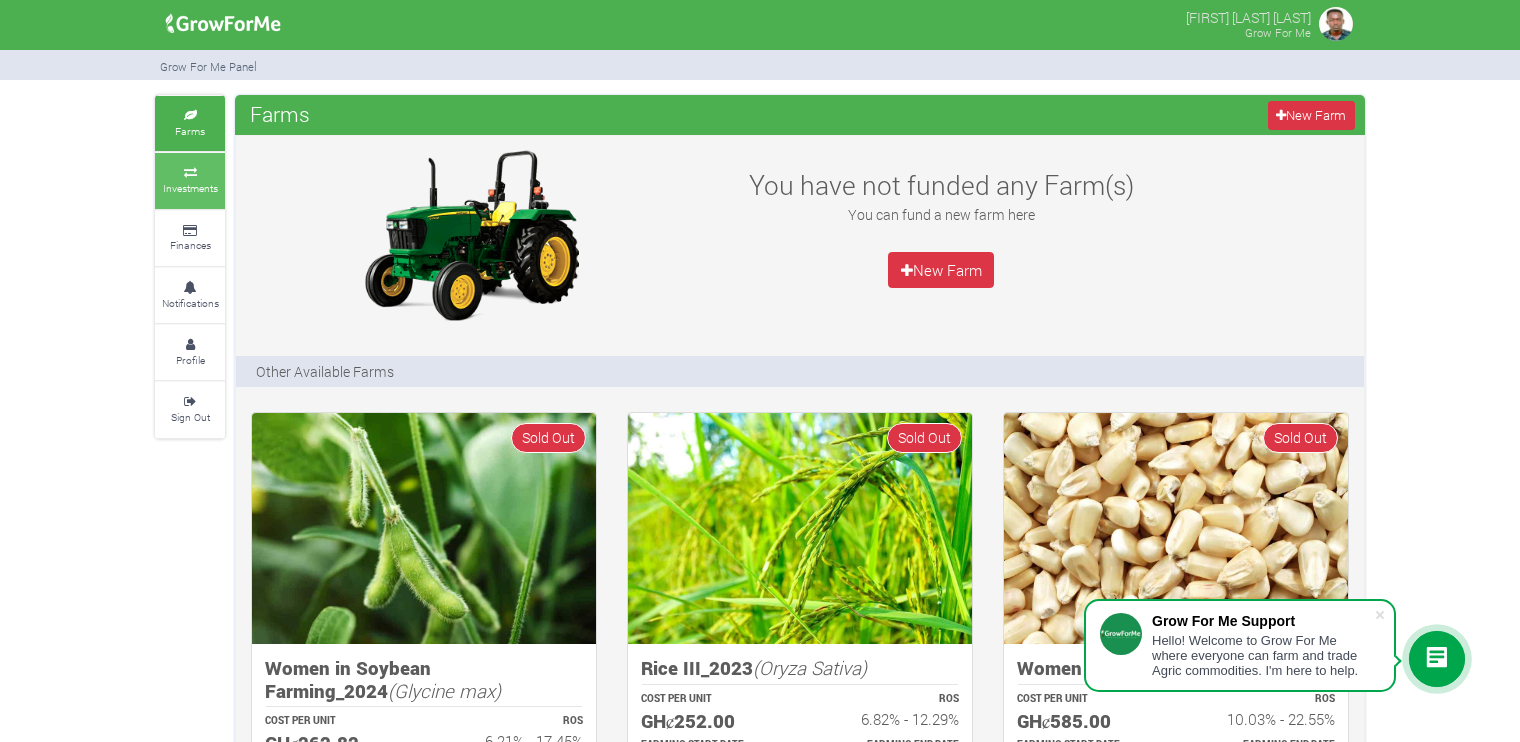 click on "Investments" at bounding box center [190, 188] 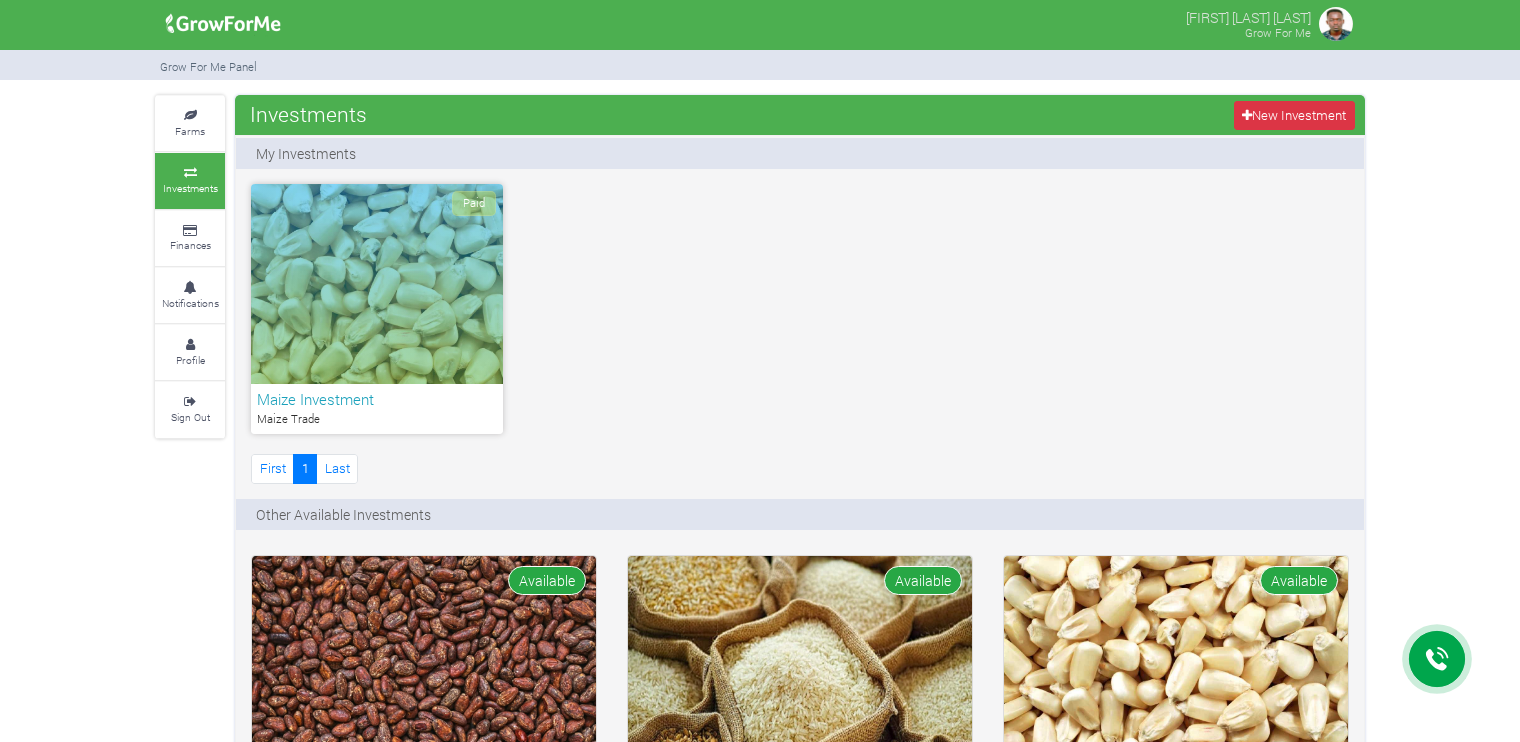 scroll, scrollTop: 0, scrollLeft: 0, axis: both 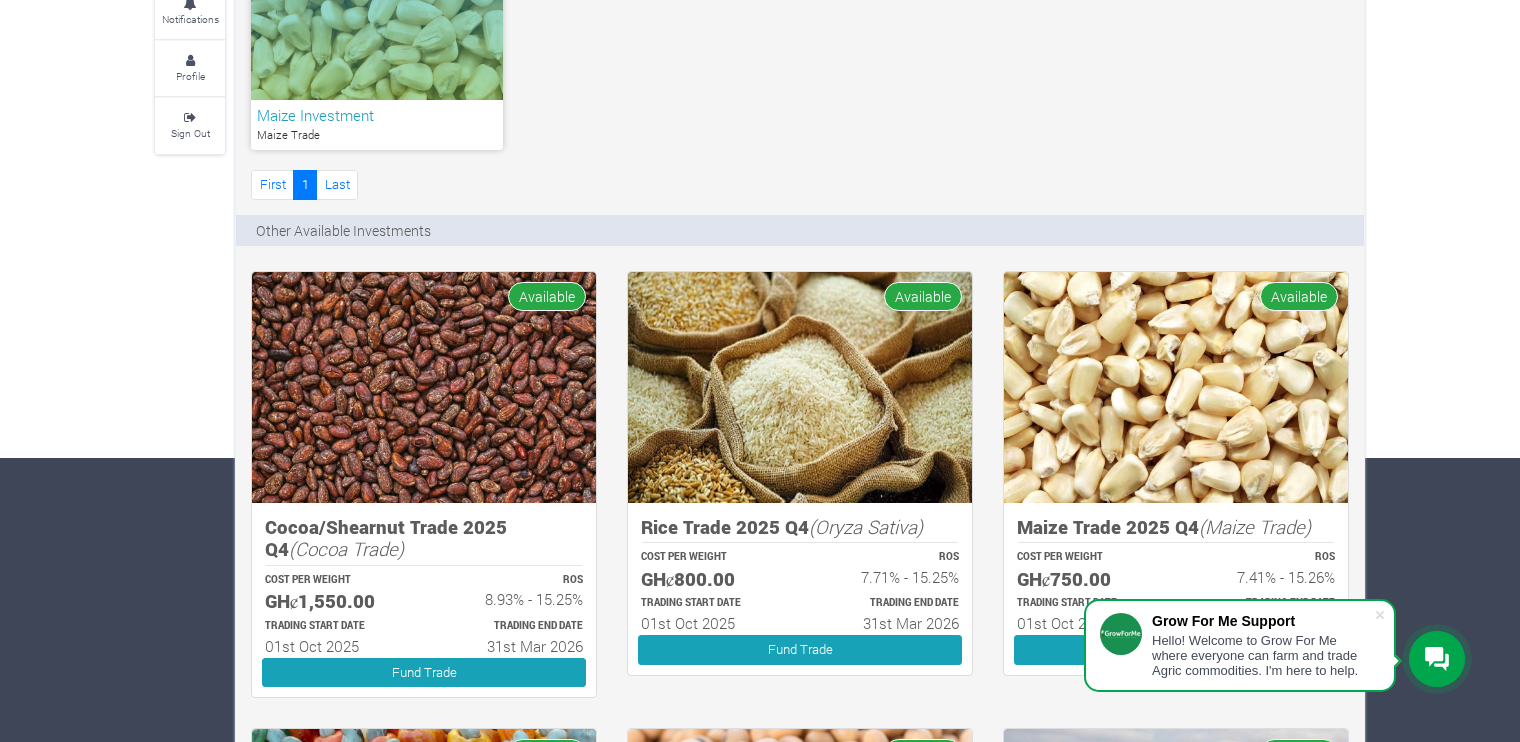 click on "Paid" at bounding box center [377, 0] 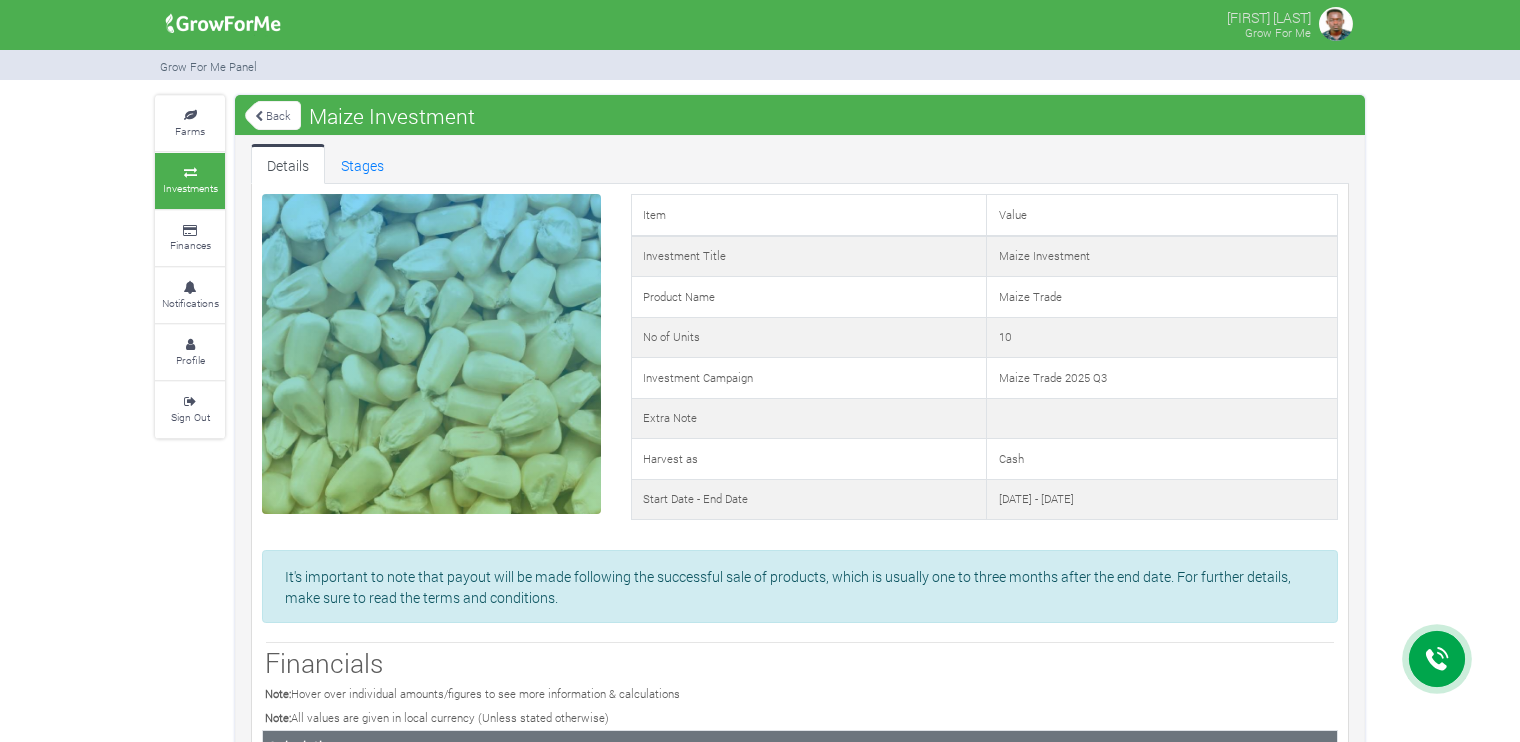 scroll, scrollTop: 0, scrollLeft: 0, axis: both 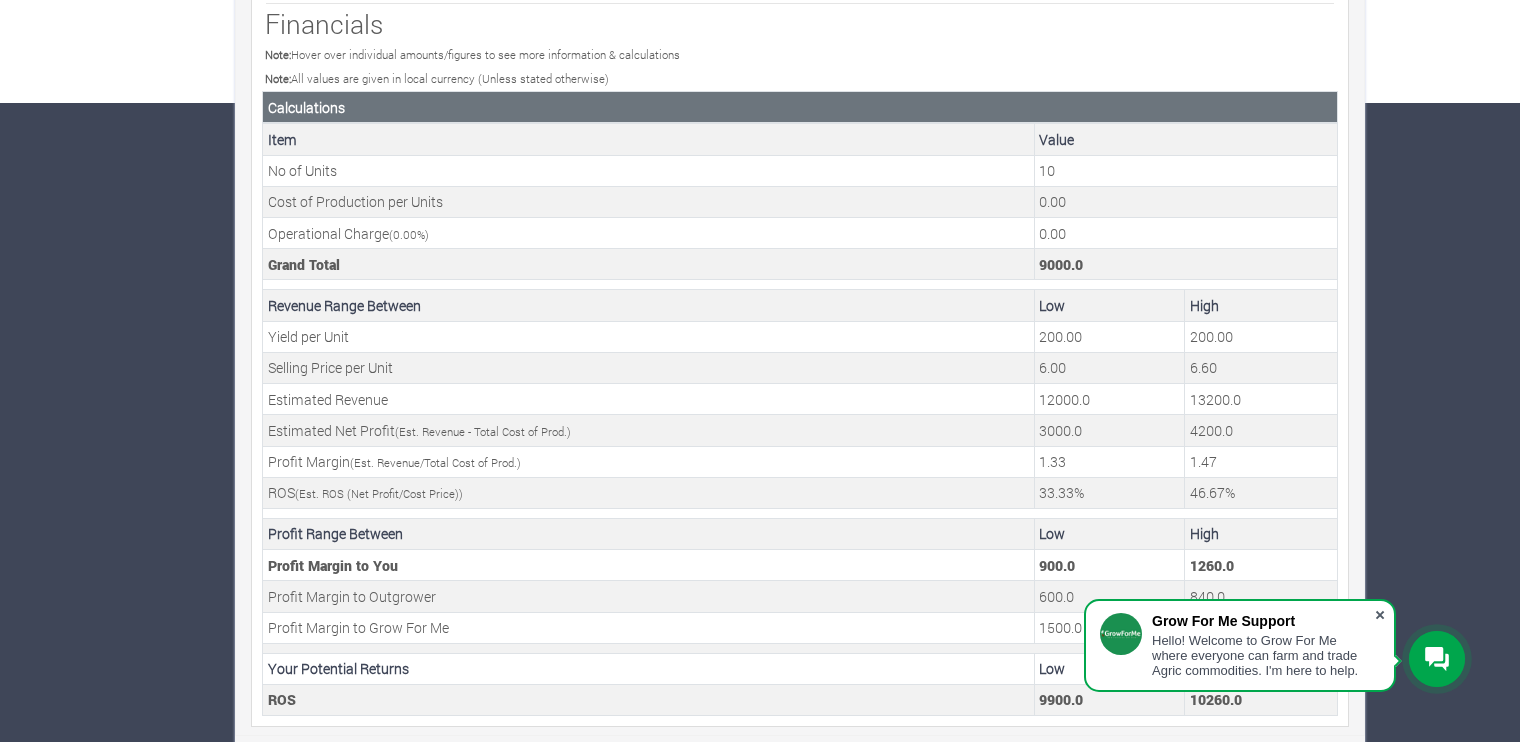 click at bounding box center (1380, 615) 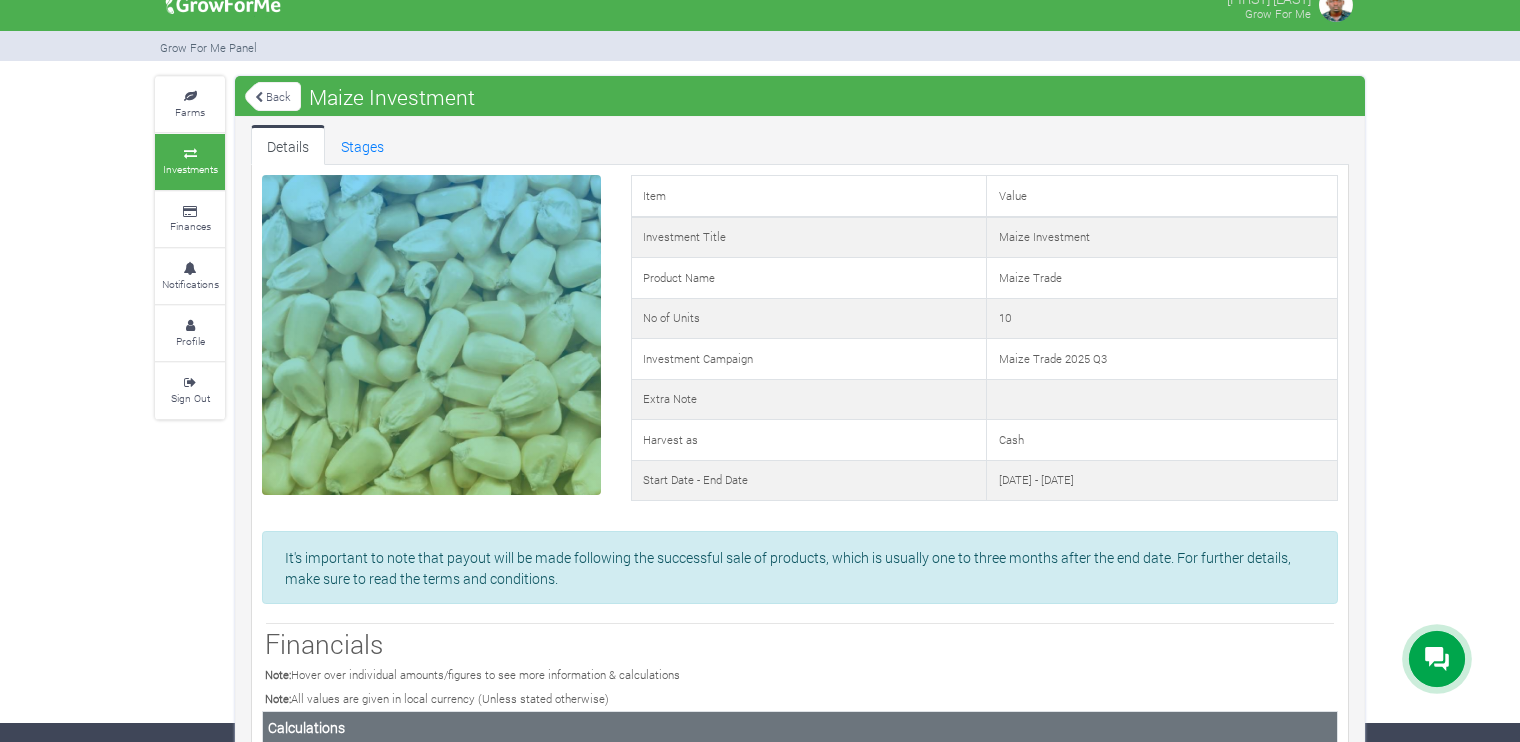 scroll, scrollTop: 0, scrollLeft: 0, axis: both 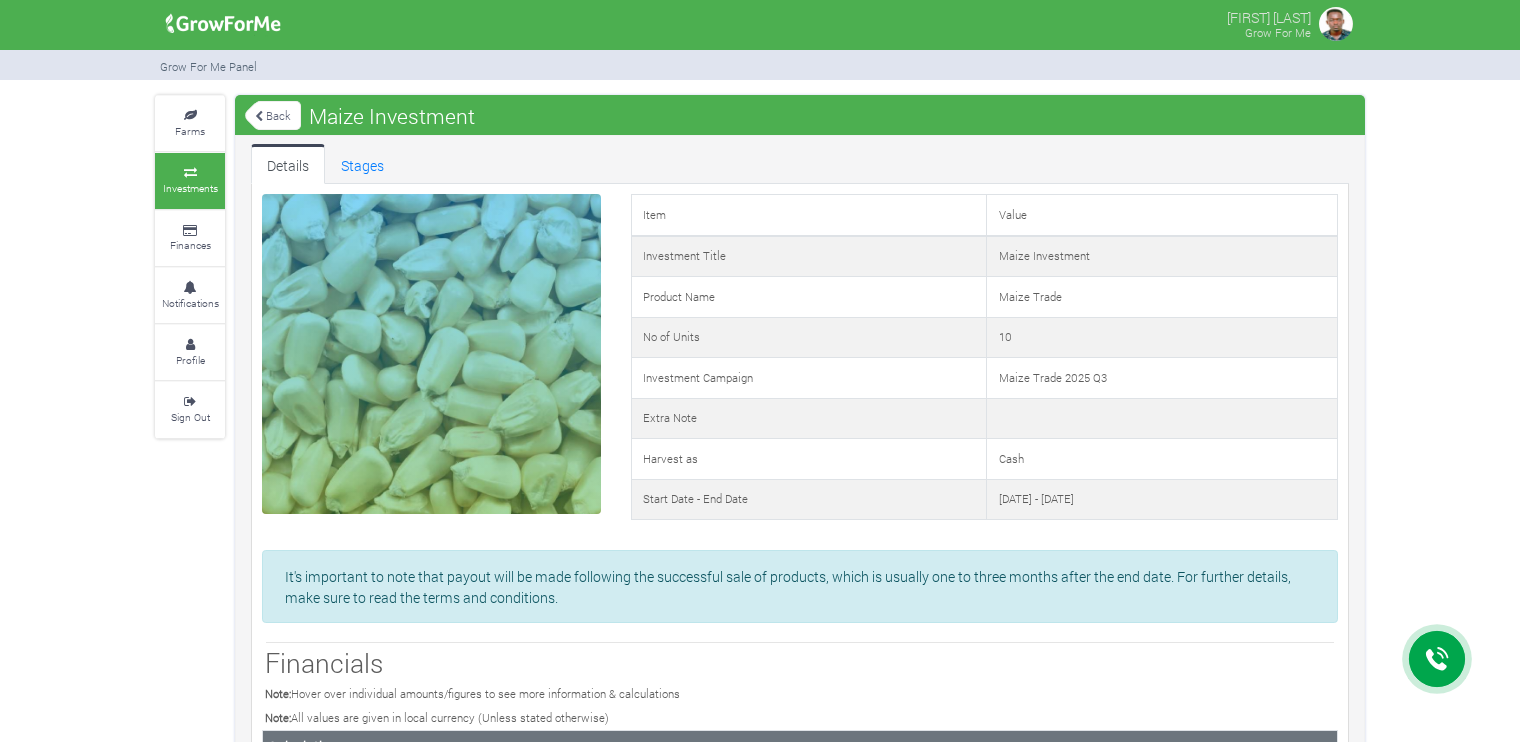 click on "[NAME]
Grow For Me" at bounding box center [760, 25] 